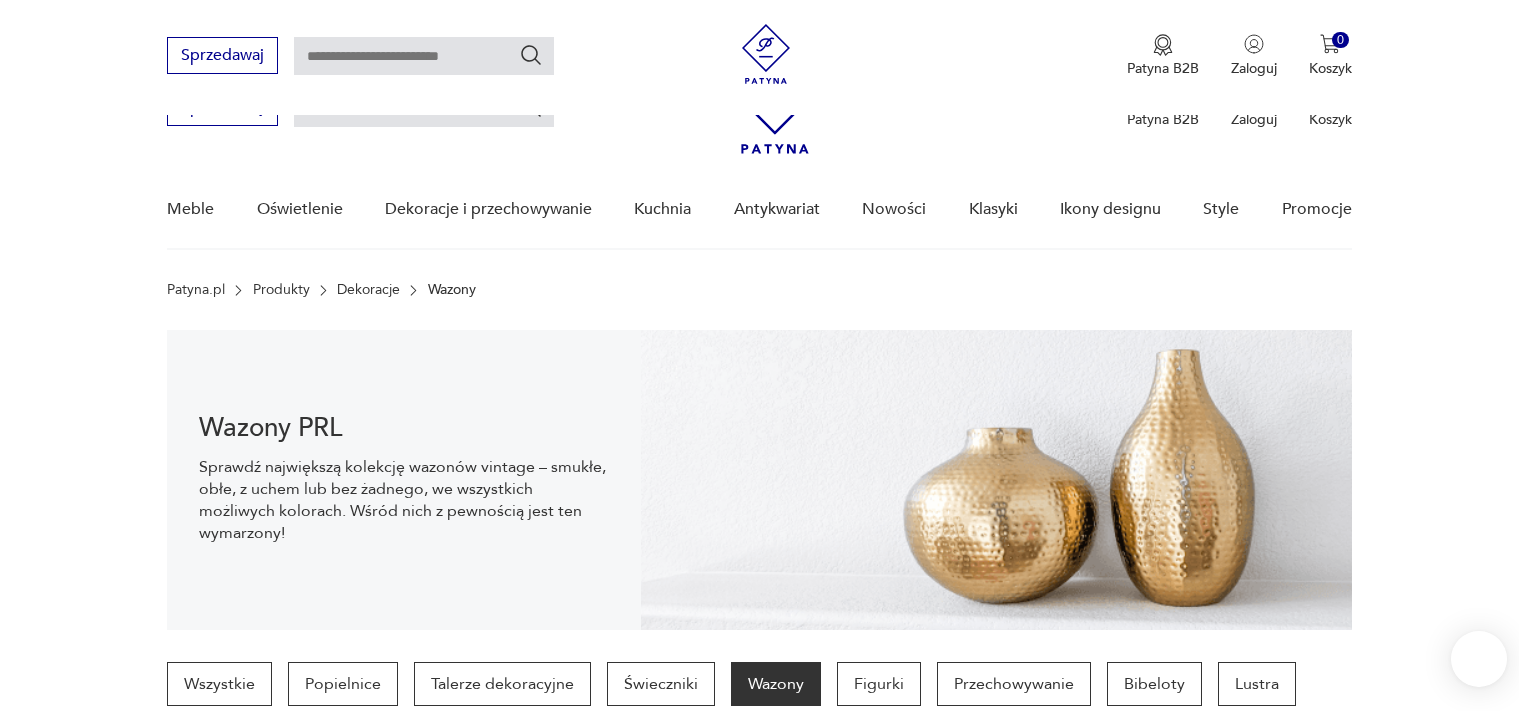 scroll, scrollTop: 346, scrollLeft: 0, axis: vertical 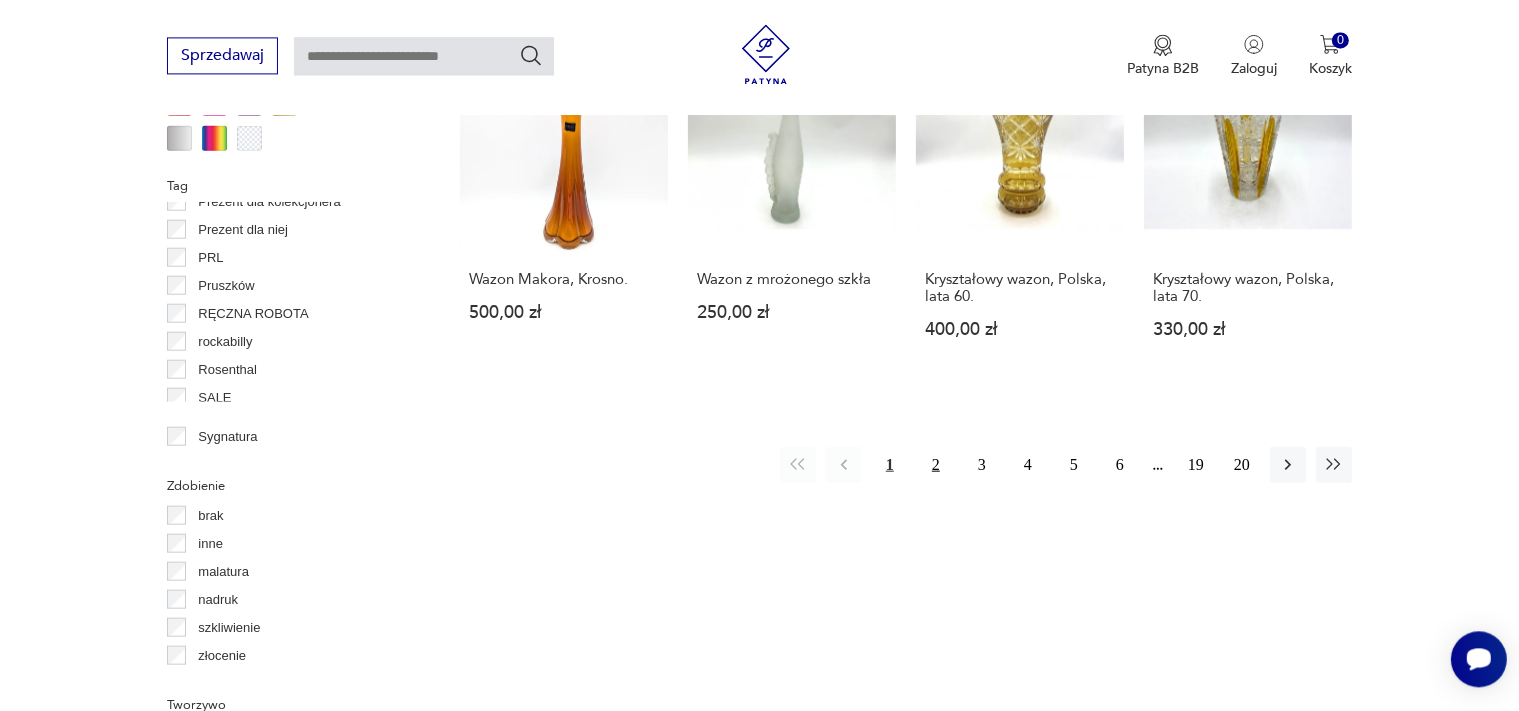 click on "2" at bounding box center (936, 464) 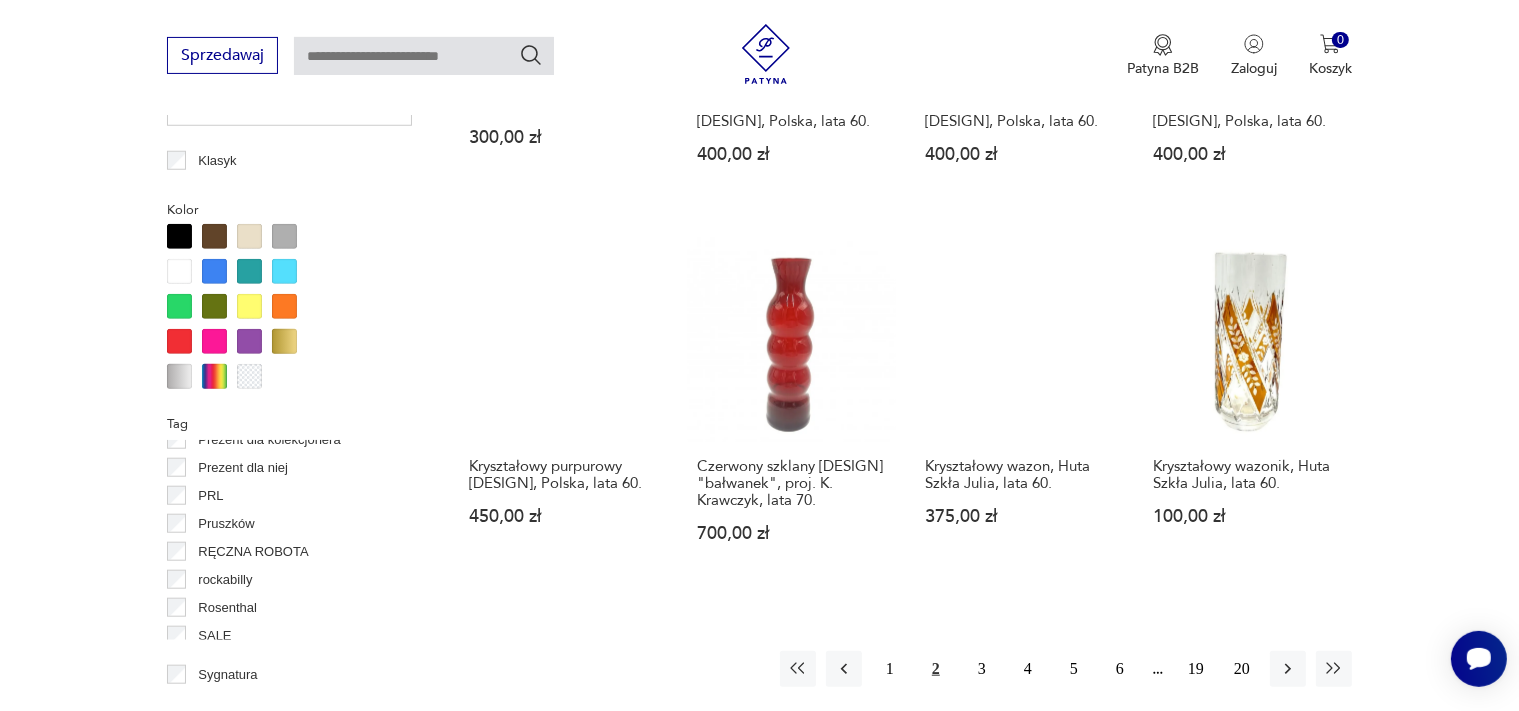 scroll, scrollTop: 1797, scrollLeft: 0, axis: vertical 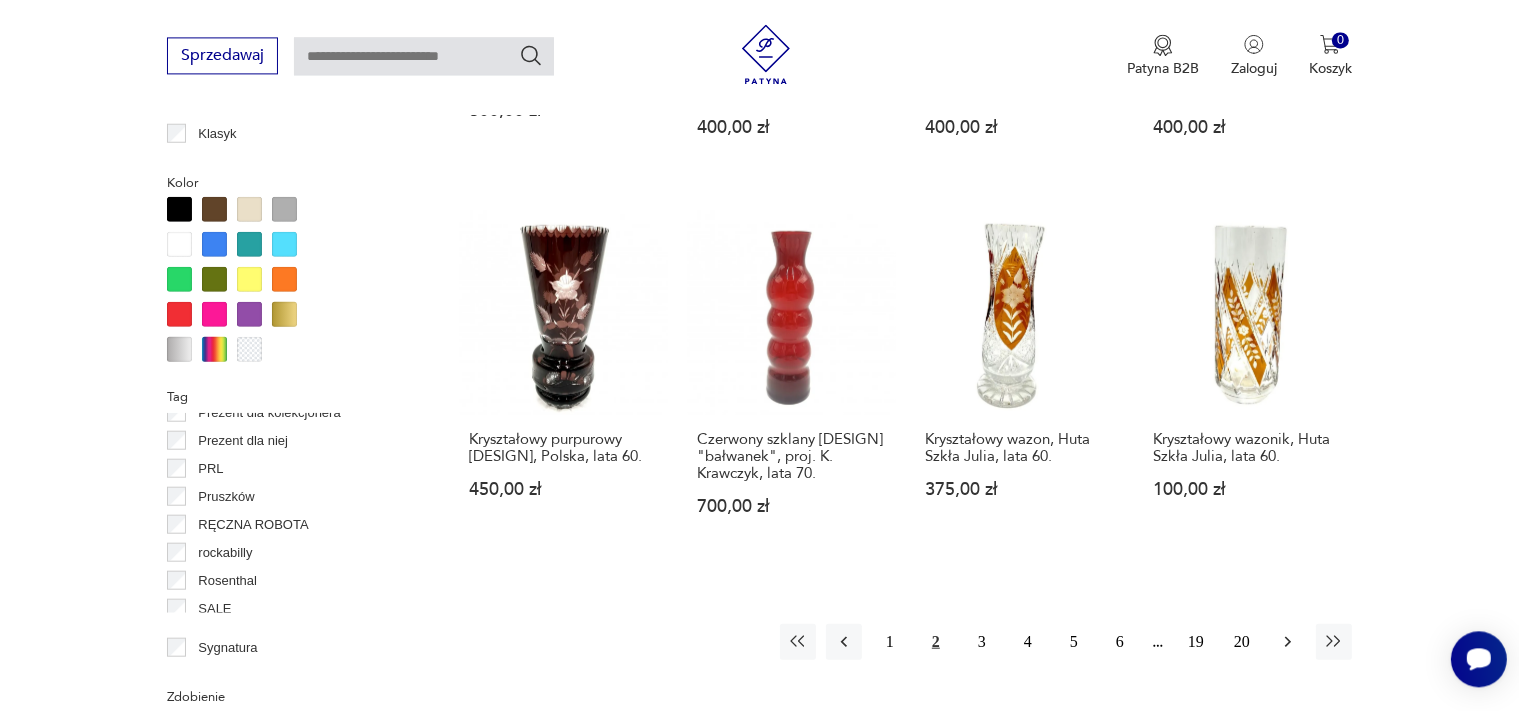 click at bounding box center [1288, 641] 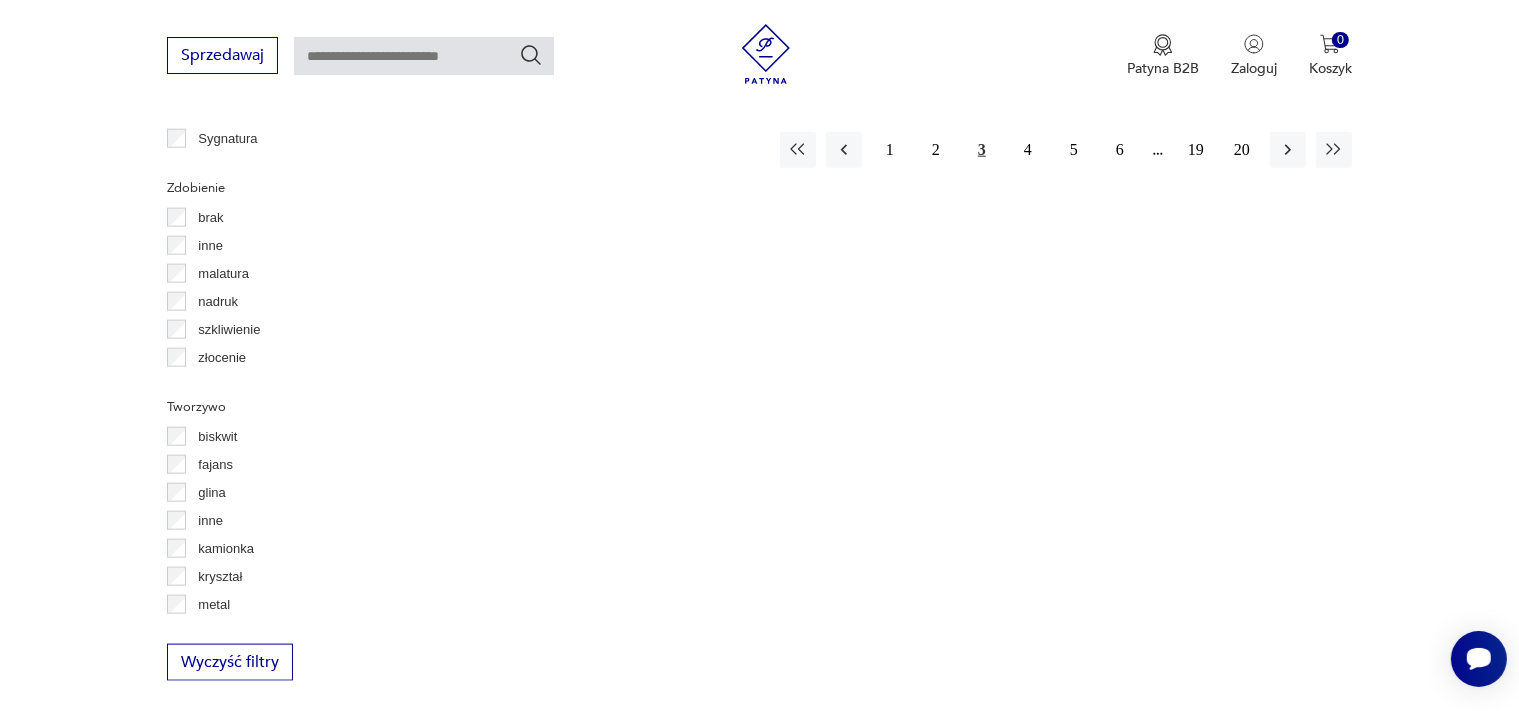 scroll, scrollTop: 2325, scrollLeft: 0, axis: vertical 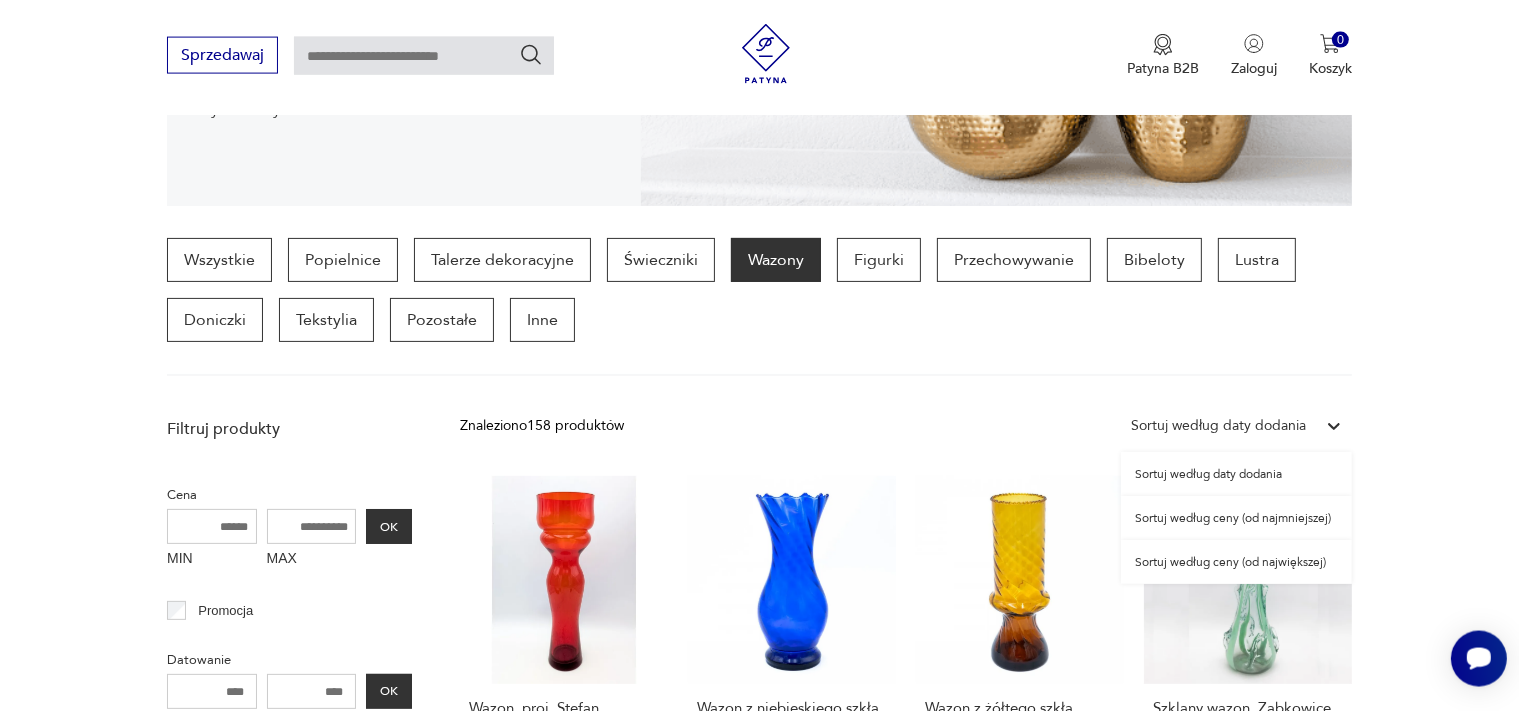 click 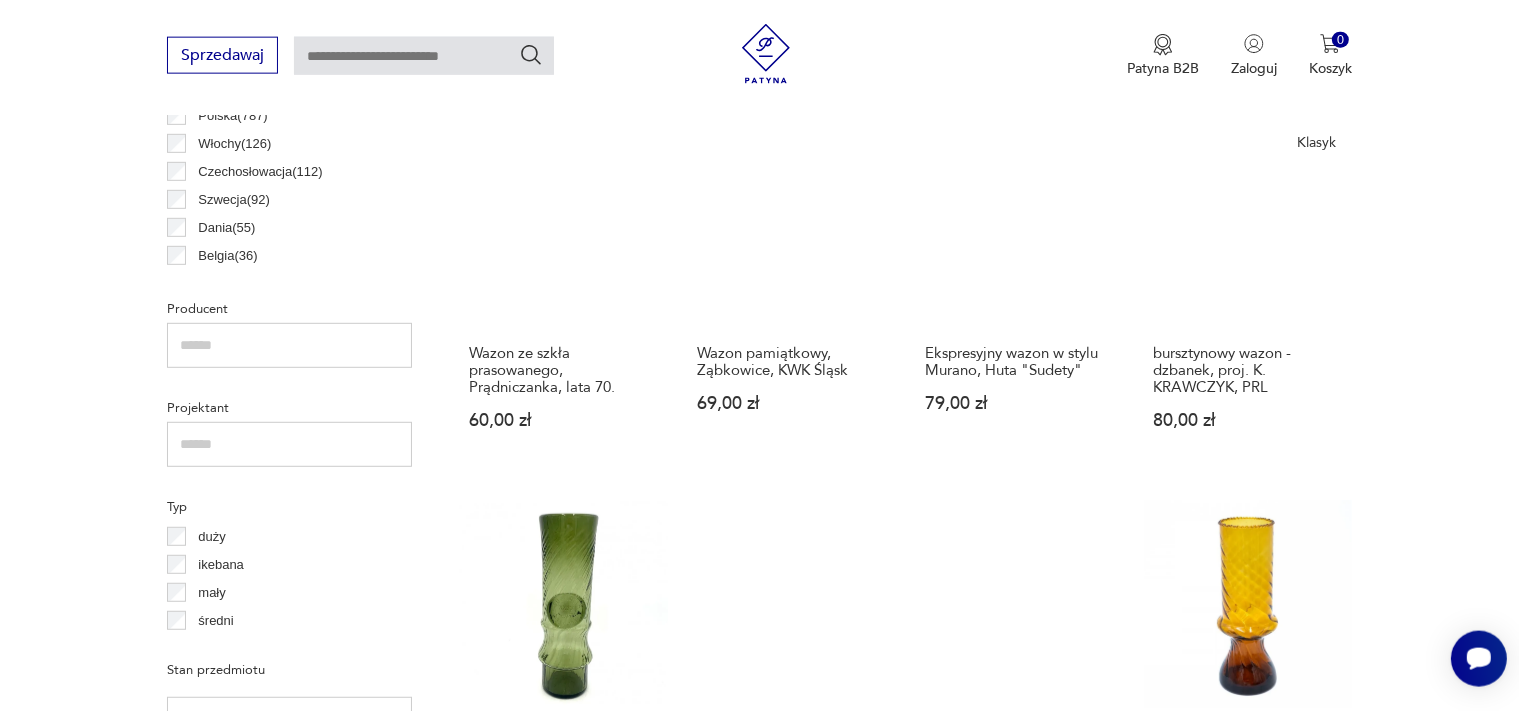 scroll, scrollTop: 1164, scrollLeft: 0, axis: vertical 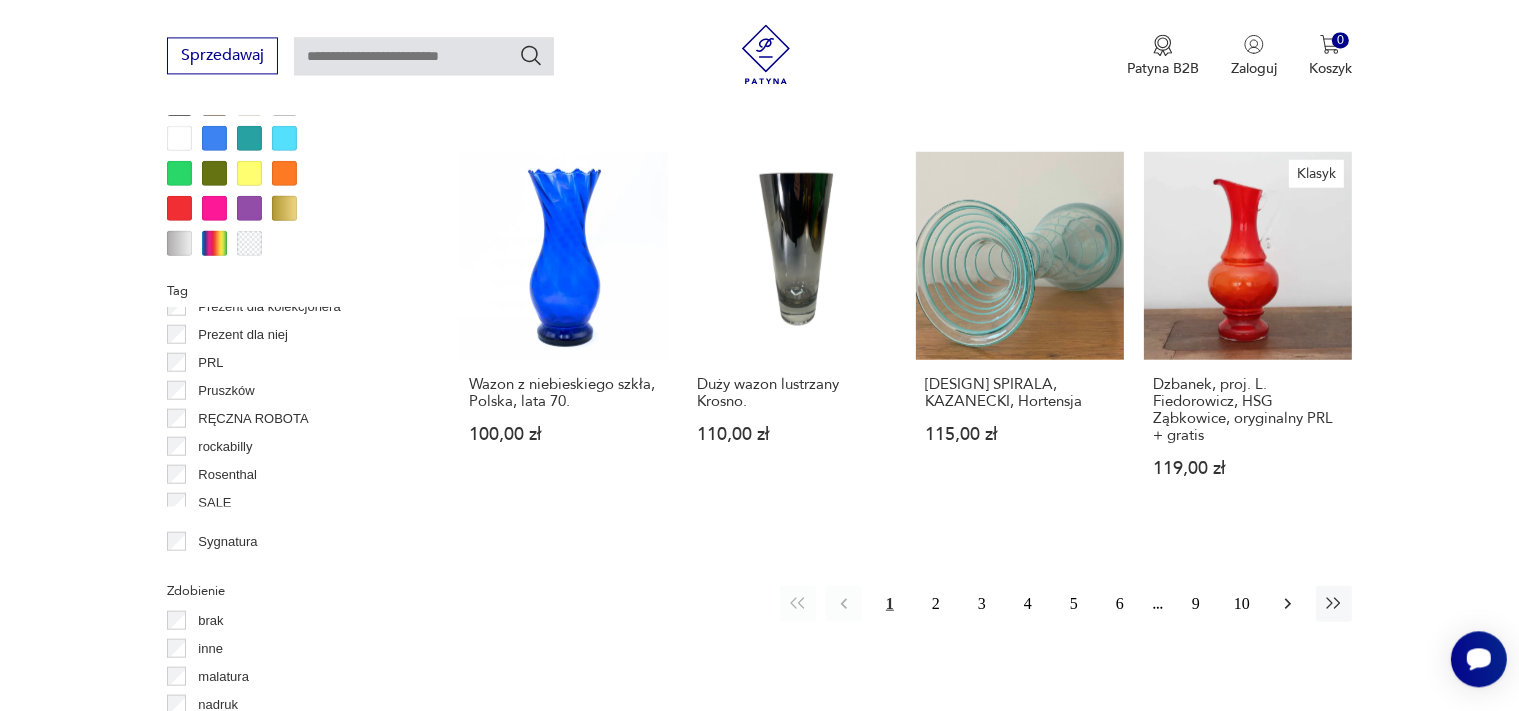 click 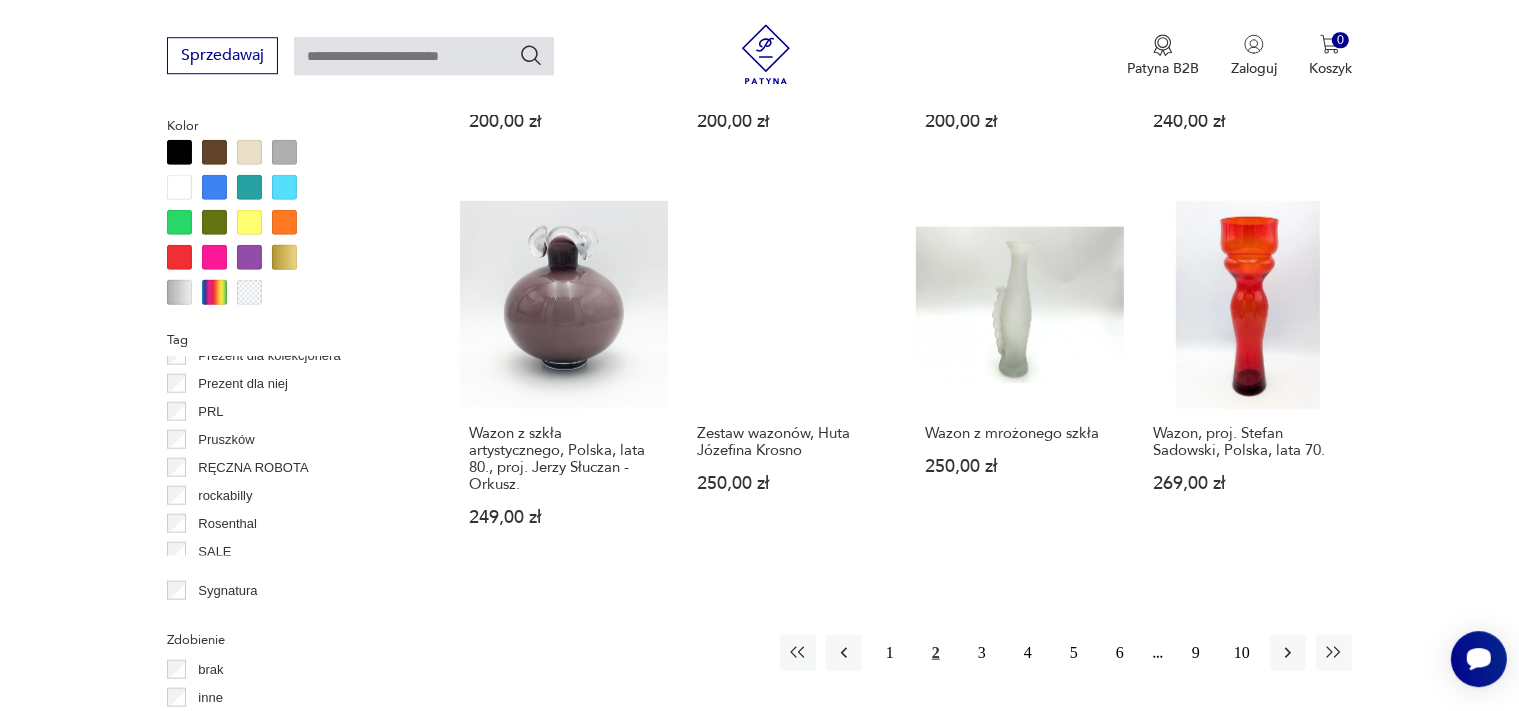 scroll, scrollTop: 2008, scrollLeft: 0, axis: vertical 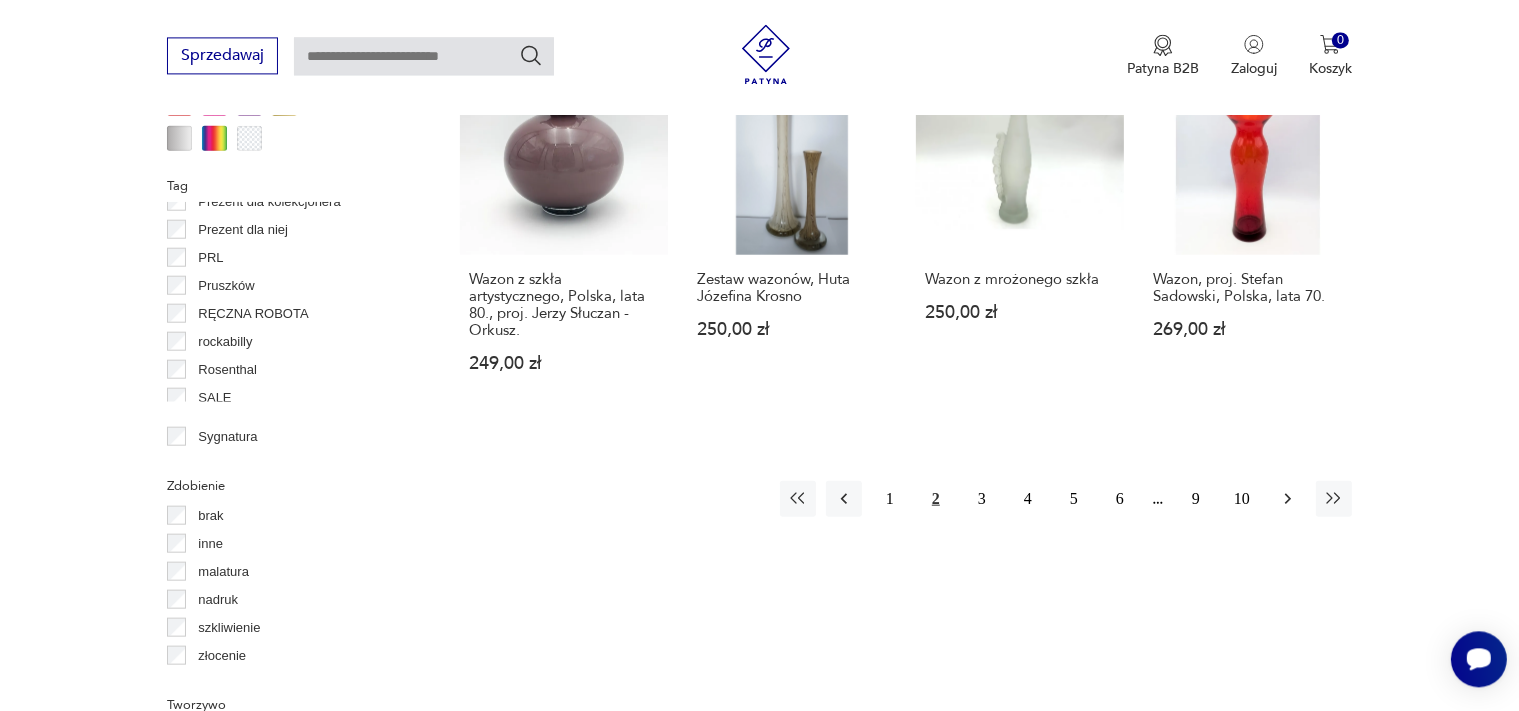 click 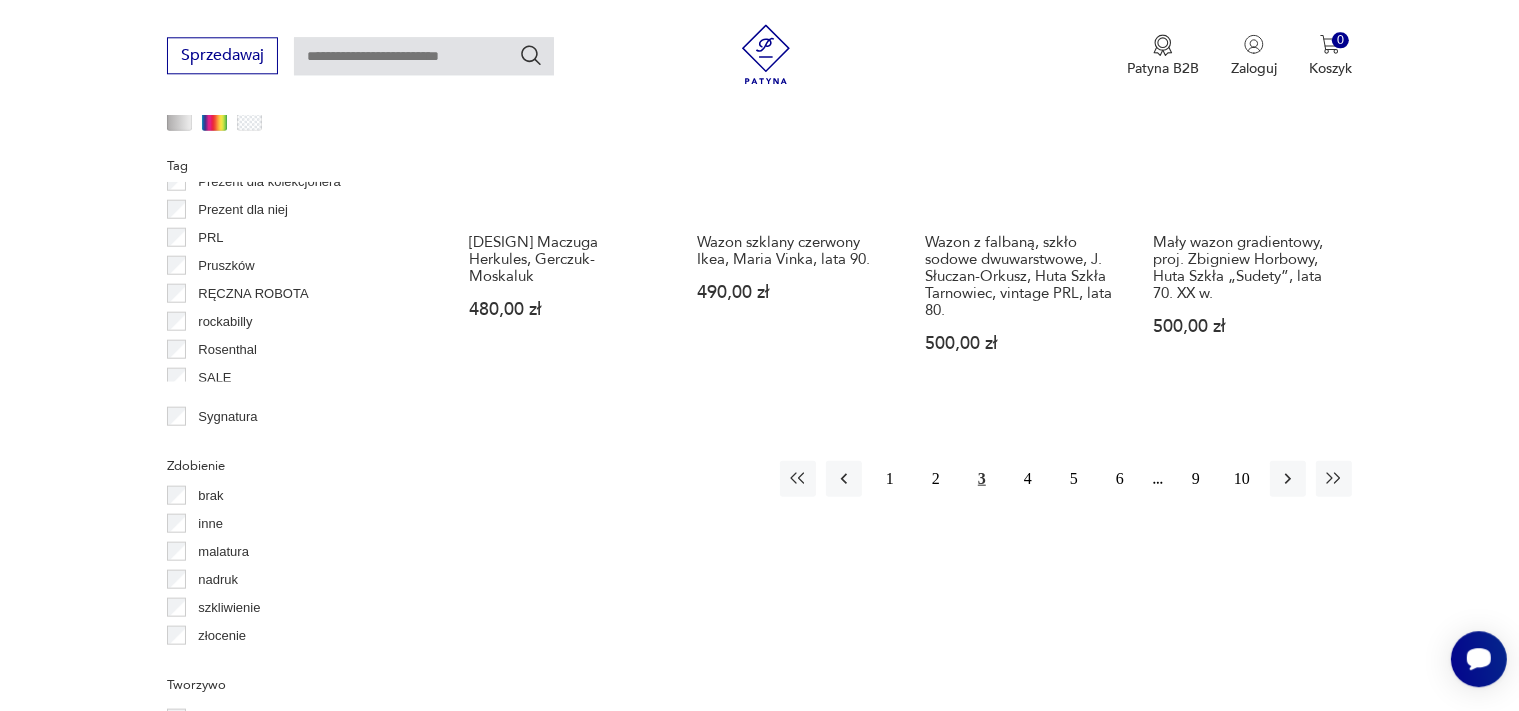 scroll, scrollTop: 1902, scrollLeft: 0, axis: vertical 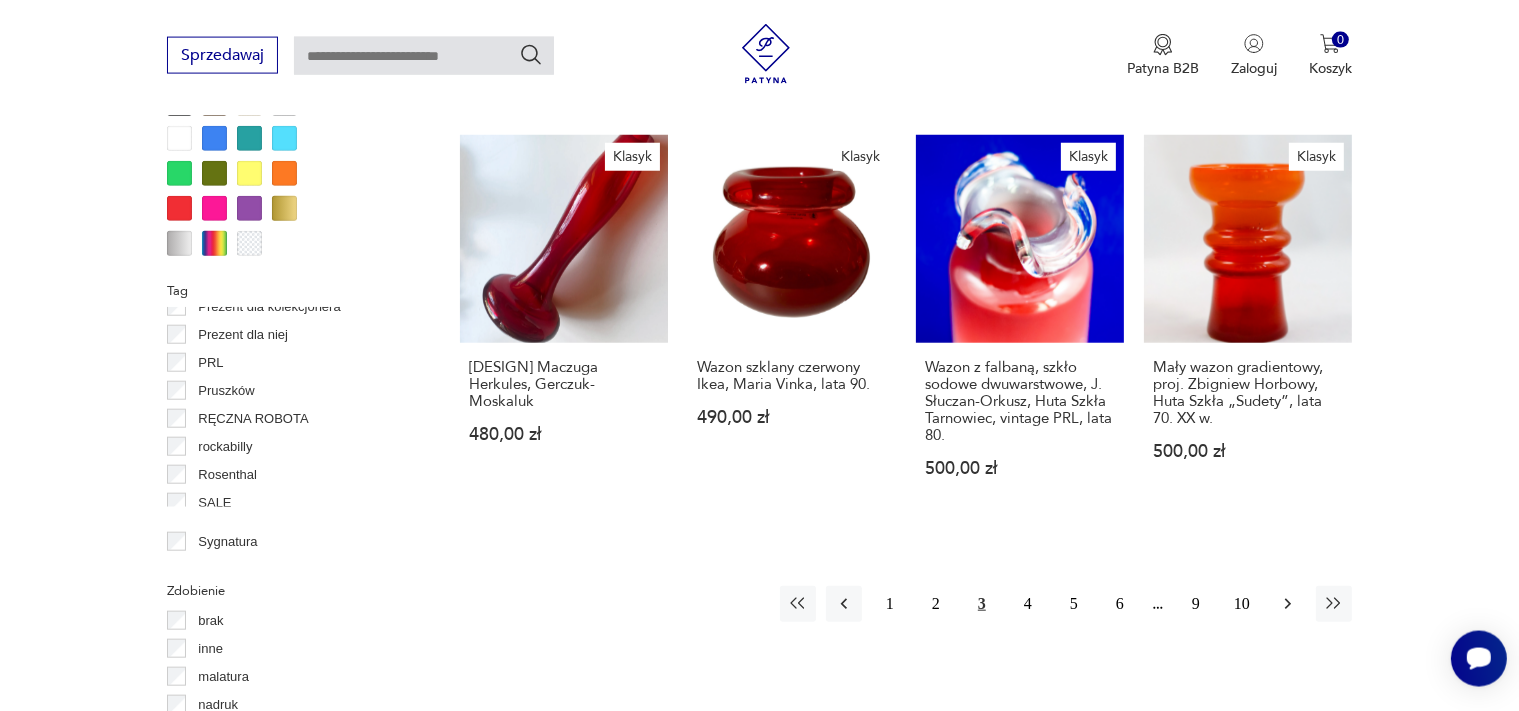 click 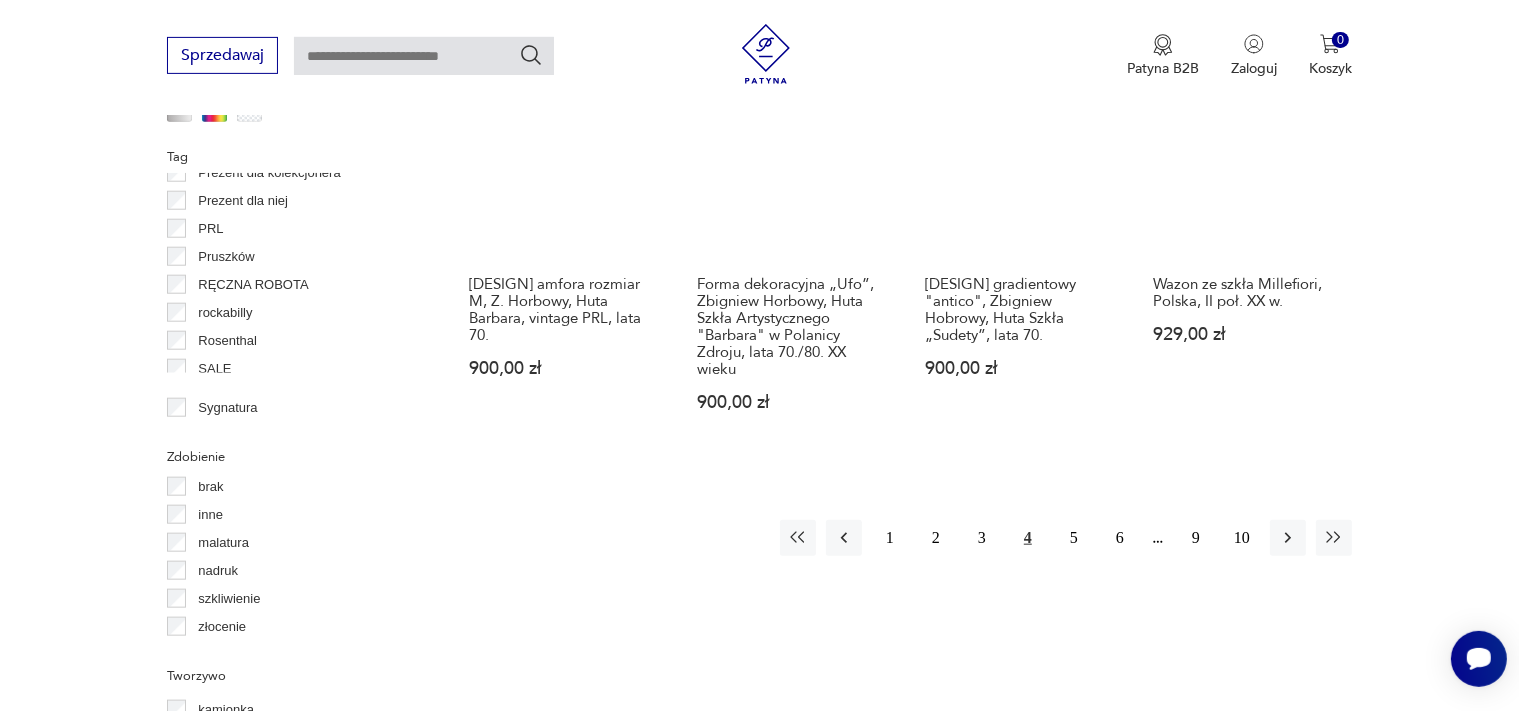 scroll, scrollTop: 2114, scrollLeft: 0, axis: vertical 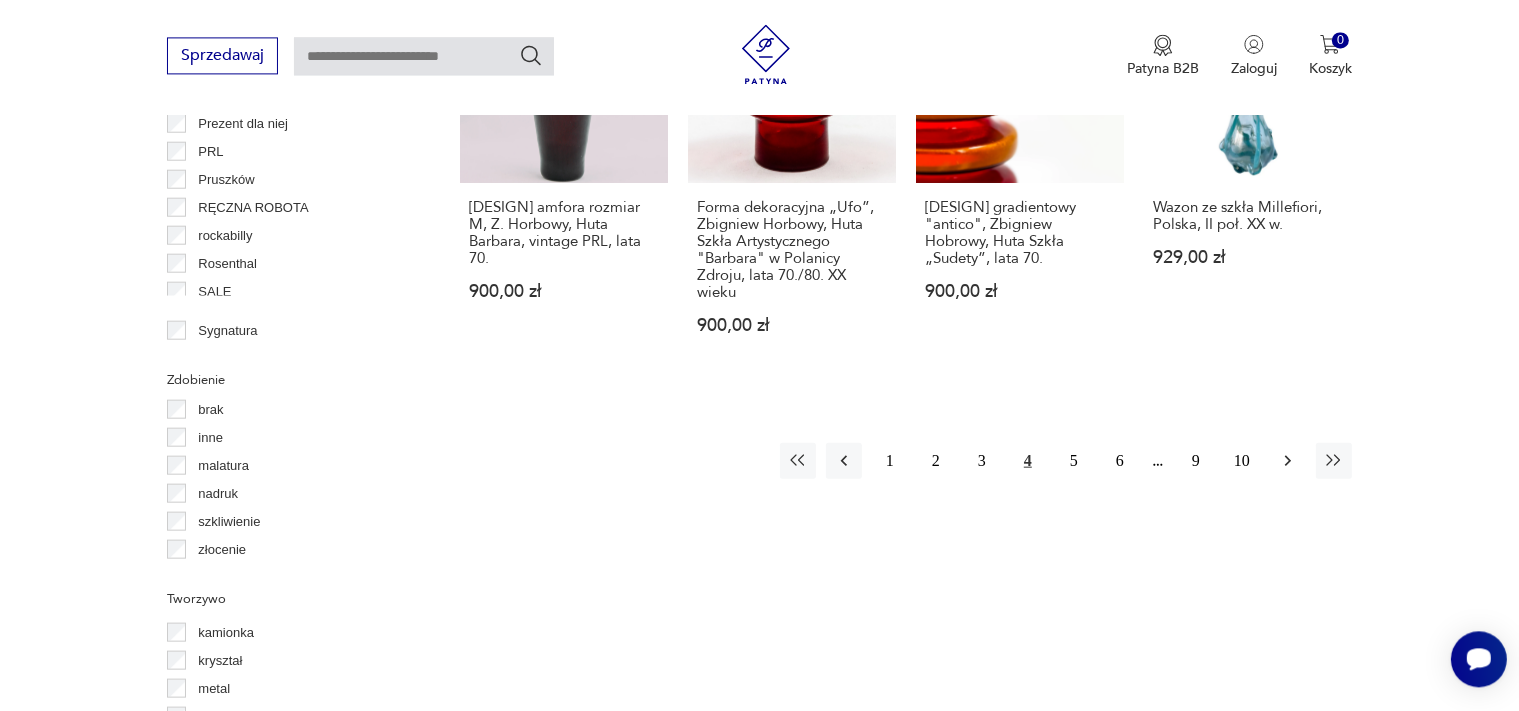 click 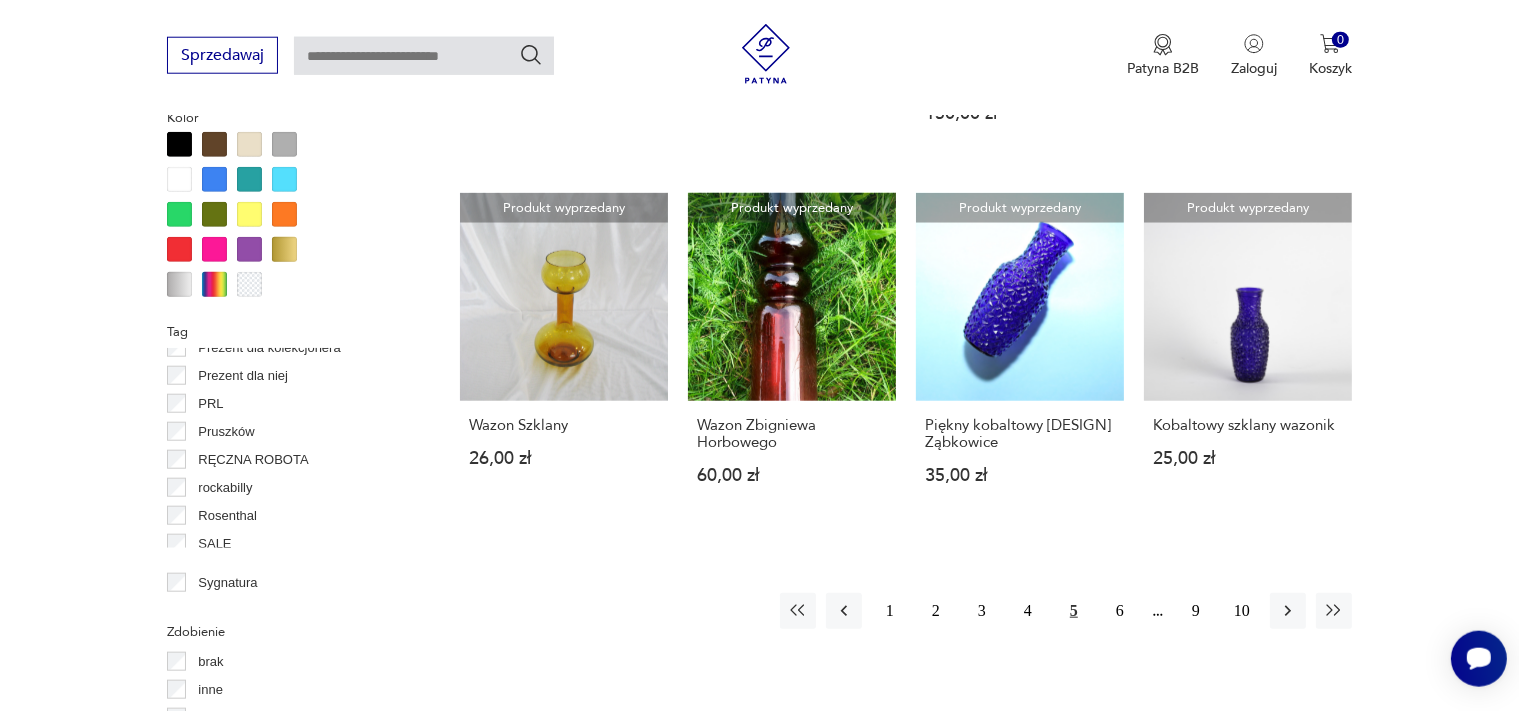 scroll, scrollTop: 2008, scrollLeft: 0, axis: vertical 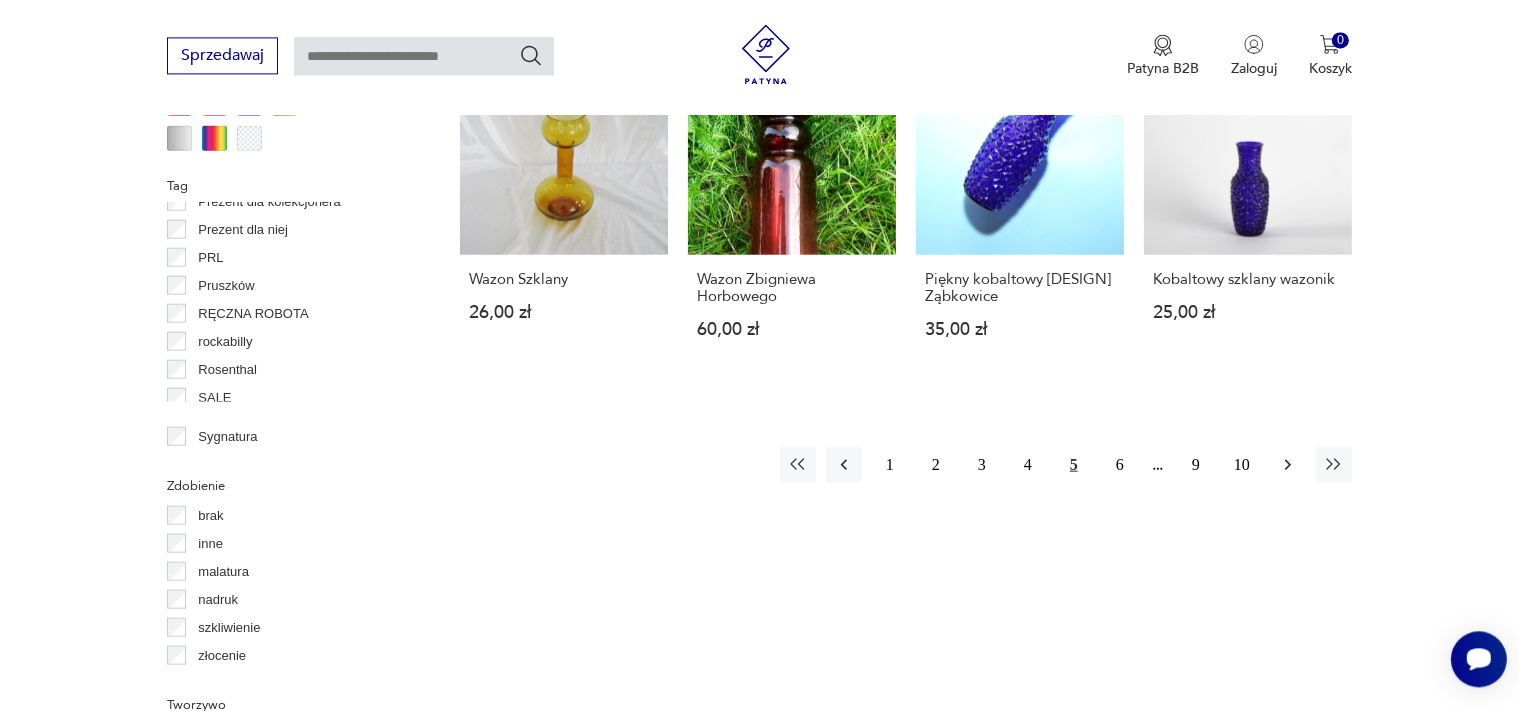 click 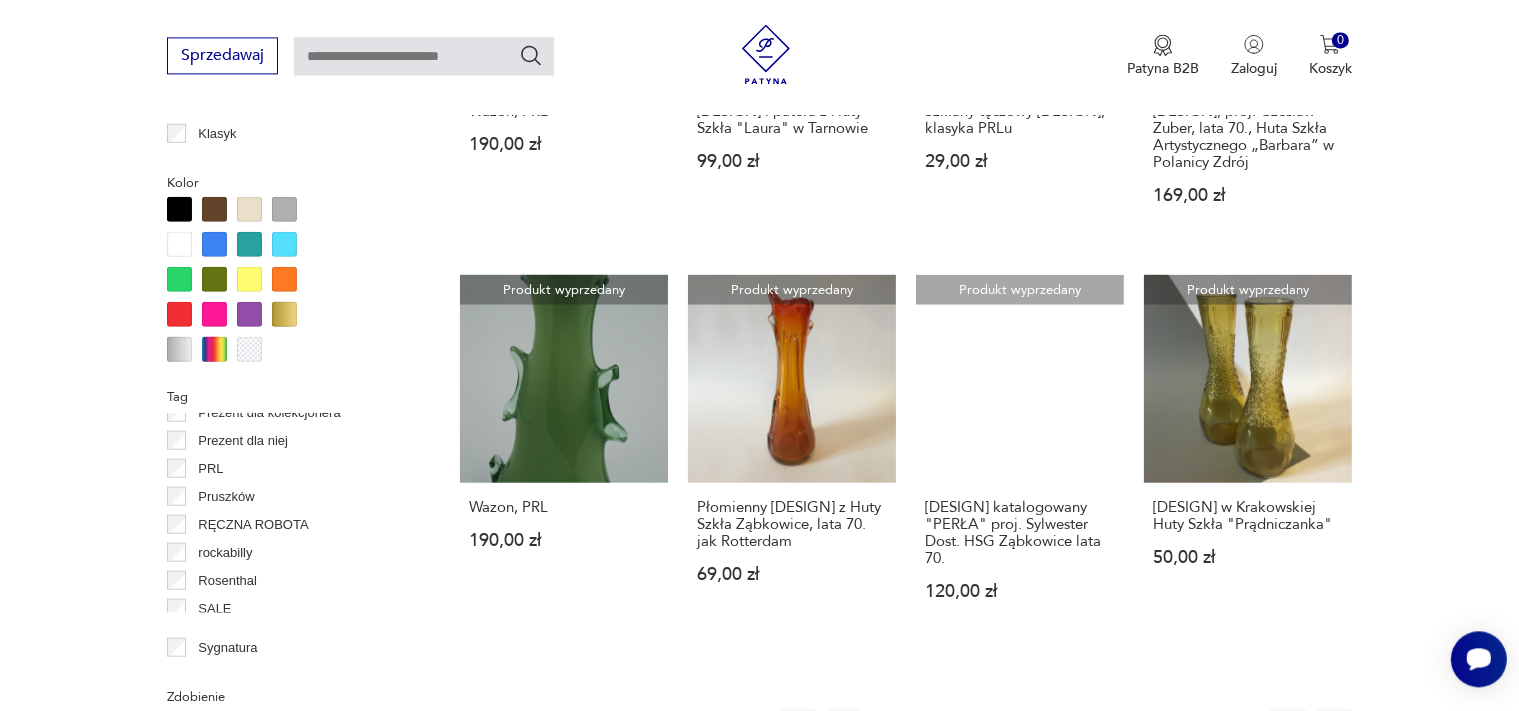 scroll, scrollTop: 2114, scrollLeft: 0, axis: vertical 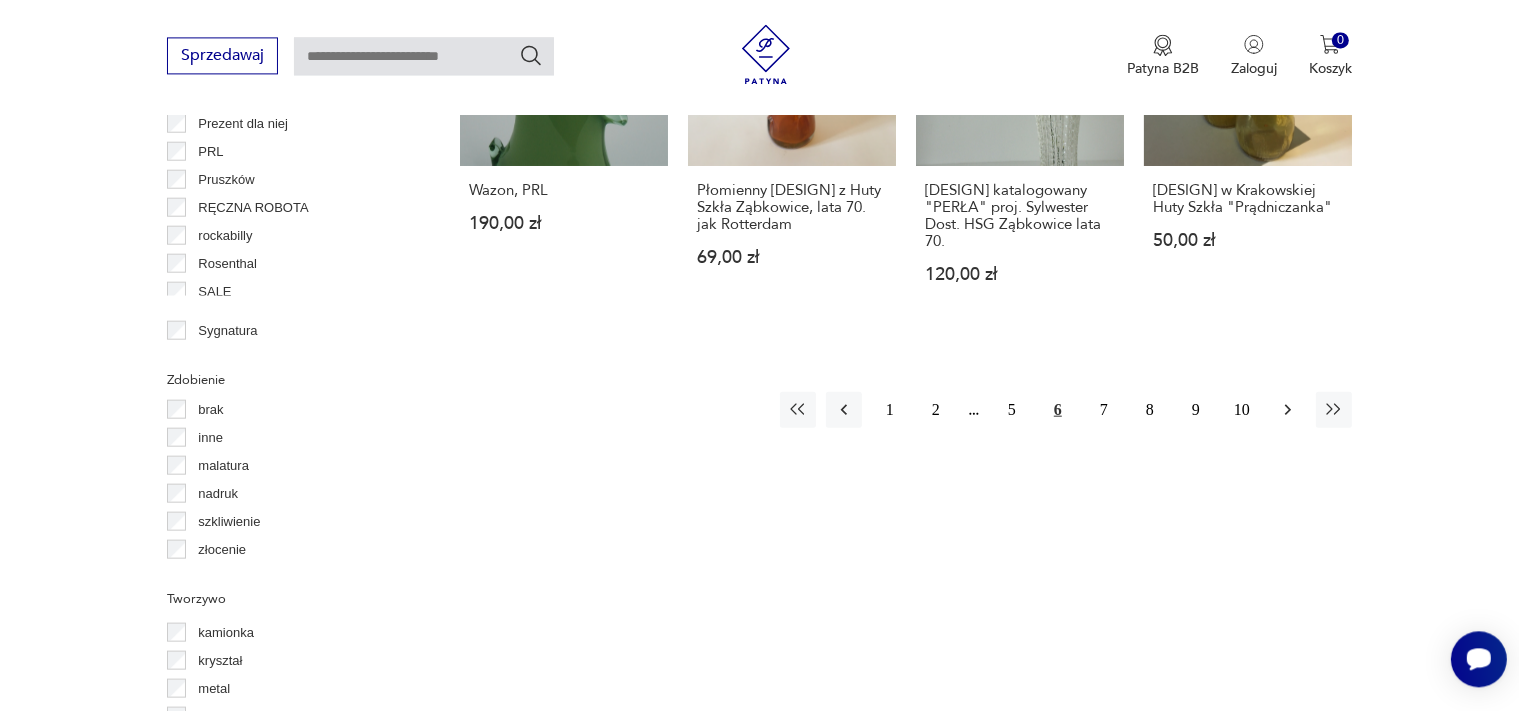 click 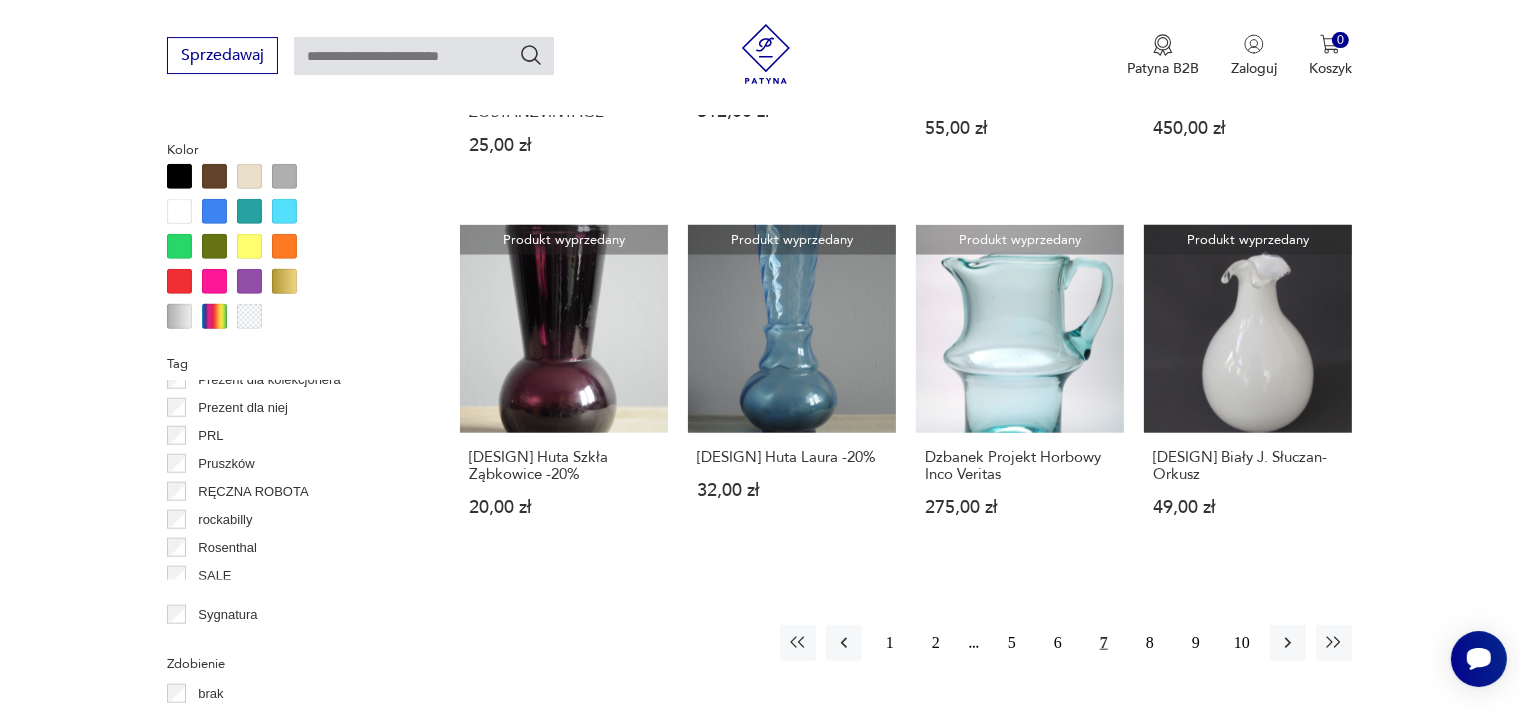 scroll, scrollTop: 1903, scrollLeft: 0, axis: vertical 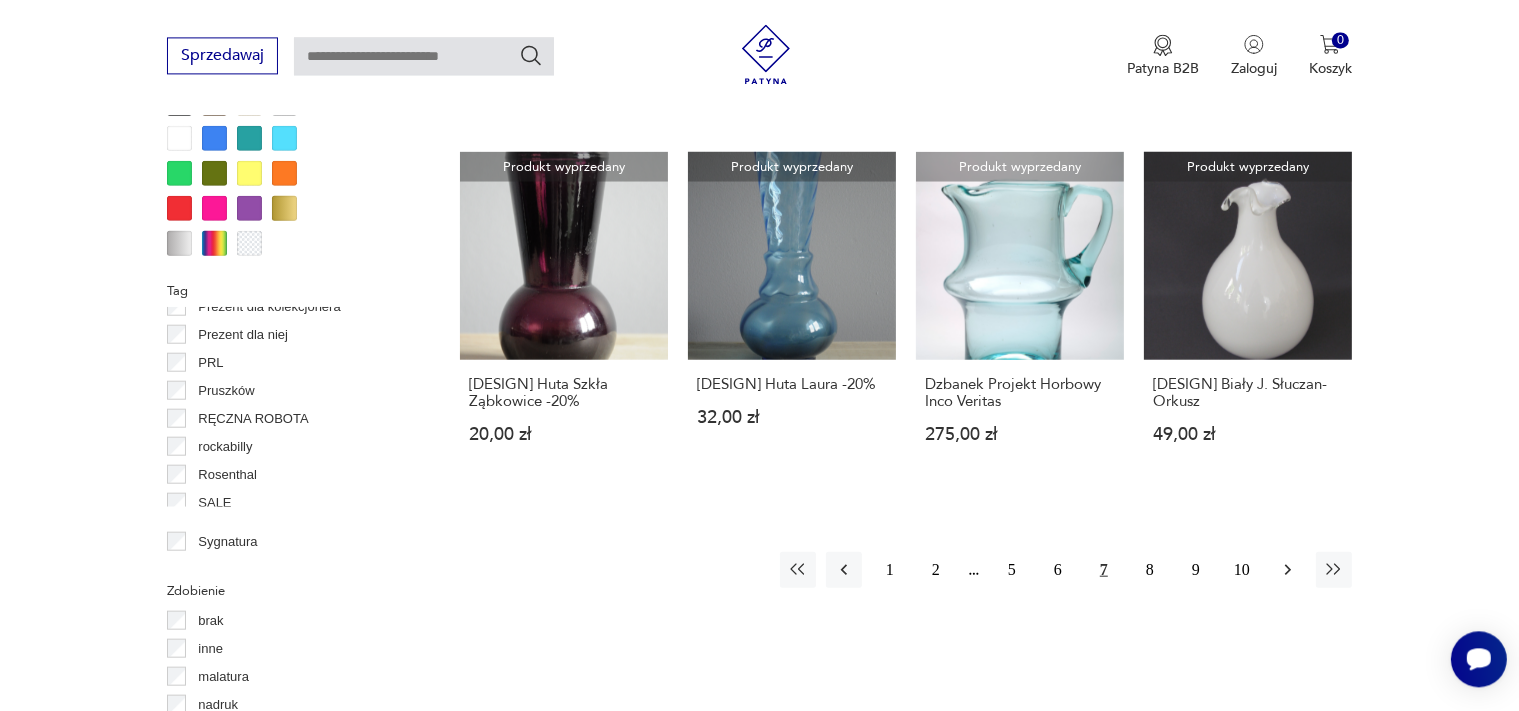 click 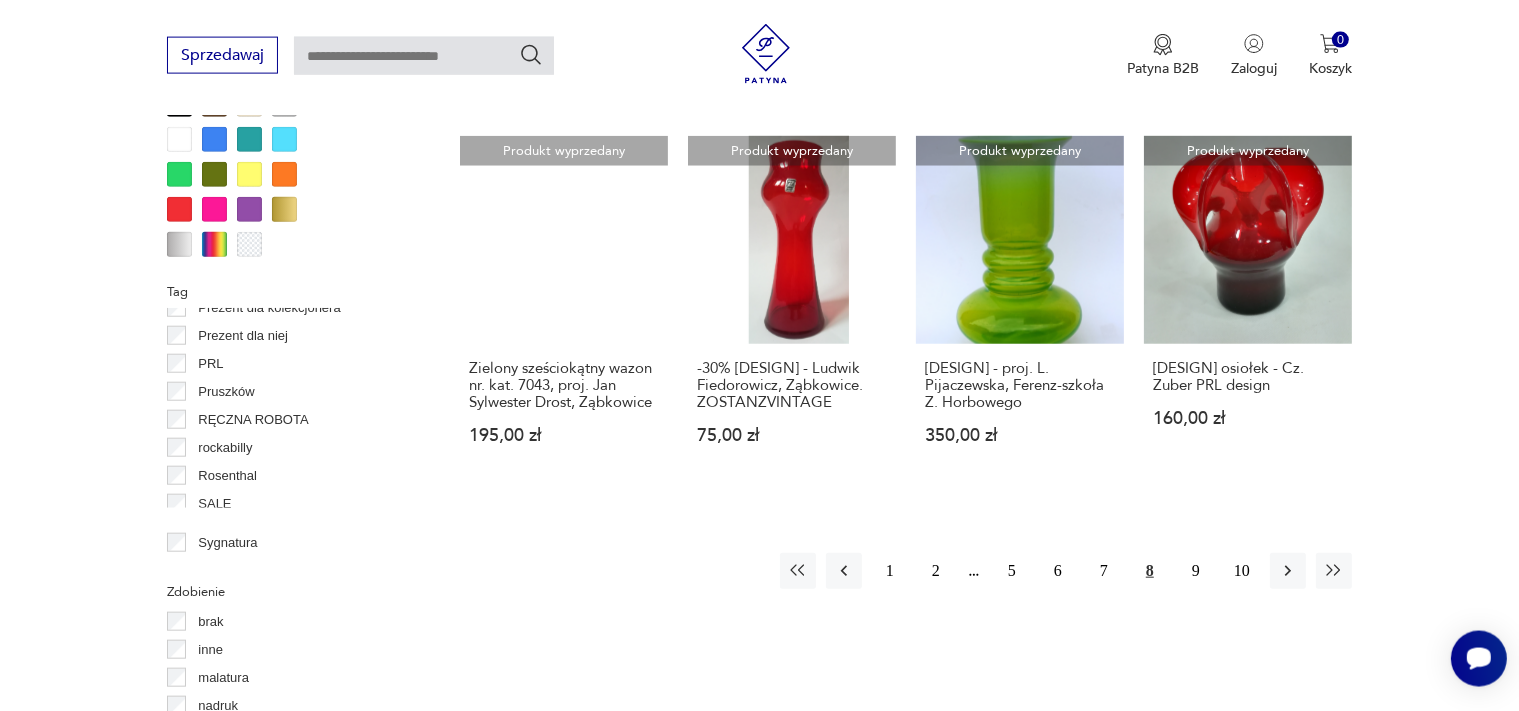 scroll, scrollTop: 1903, scrollLeft: 0, axis: vertical 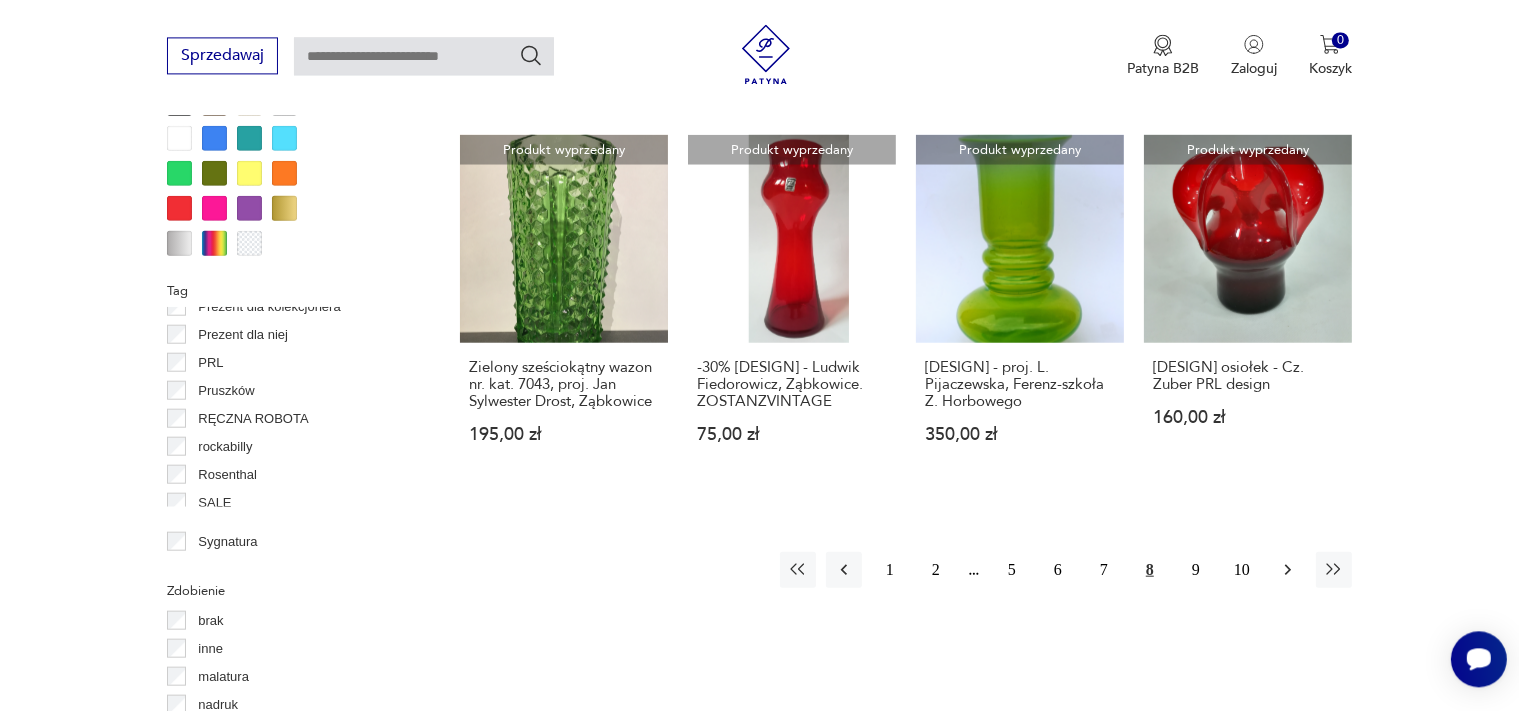 drag, startPoint x: 1286, startPoint y: 541, endPoint x: 1286, endPoint y: 528, distance: 13 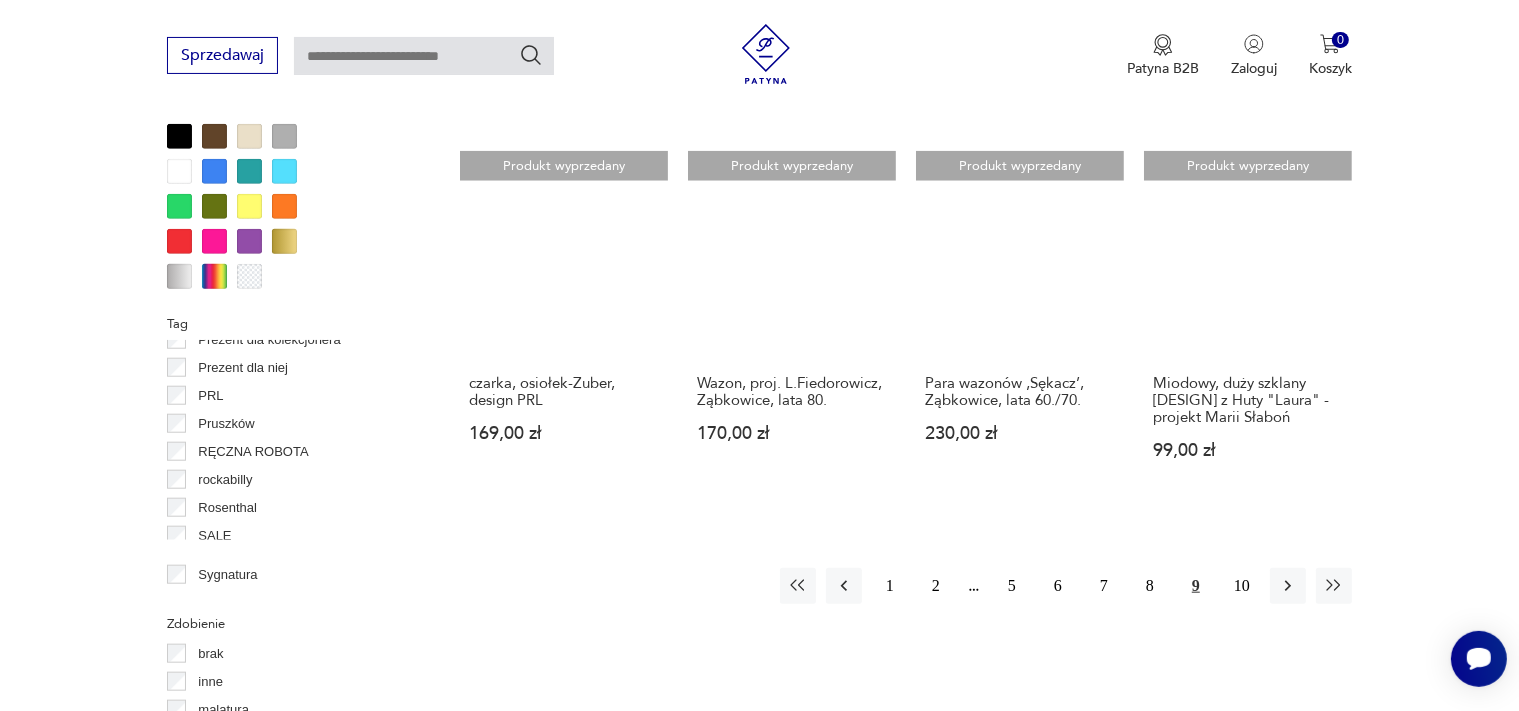 scroll, scrollTop: 1903, scrollLeft: 0, axis: vertical 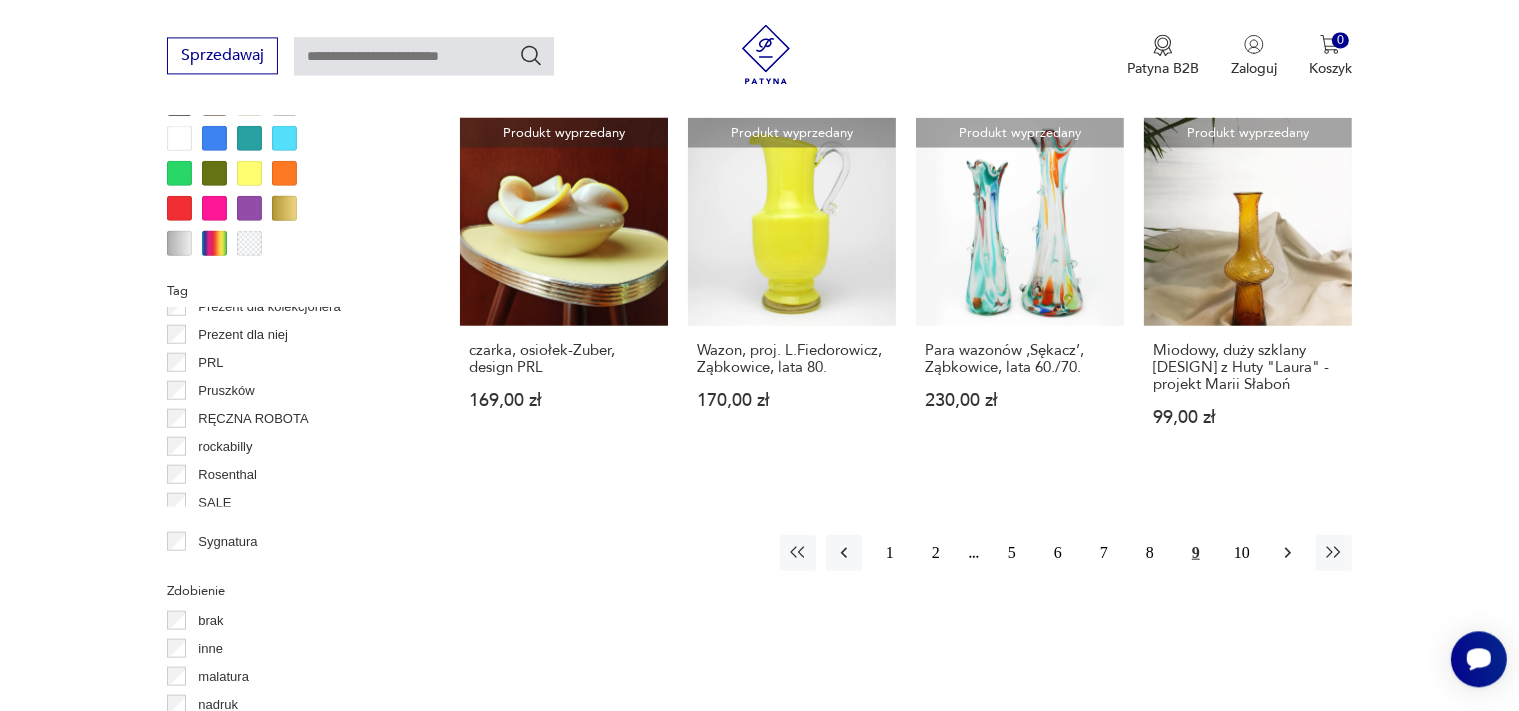 click 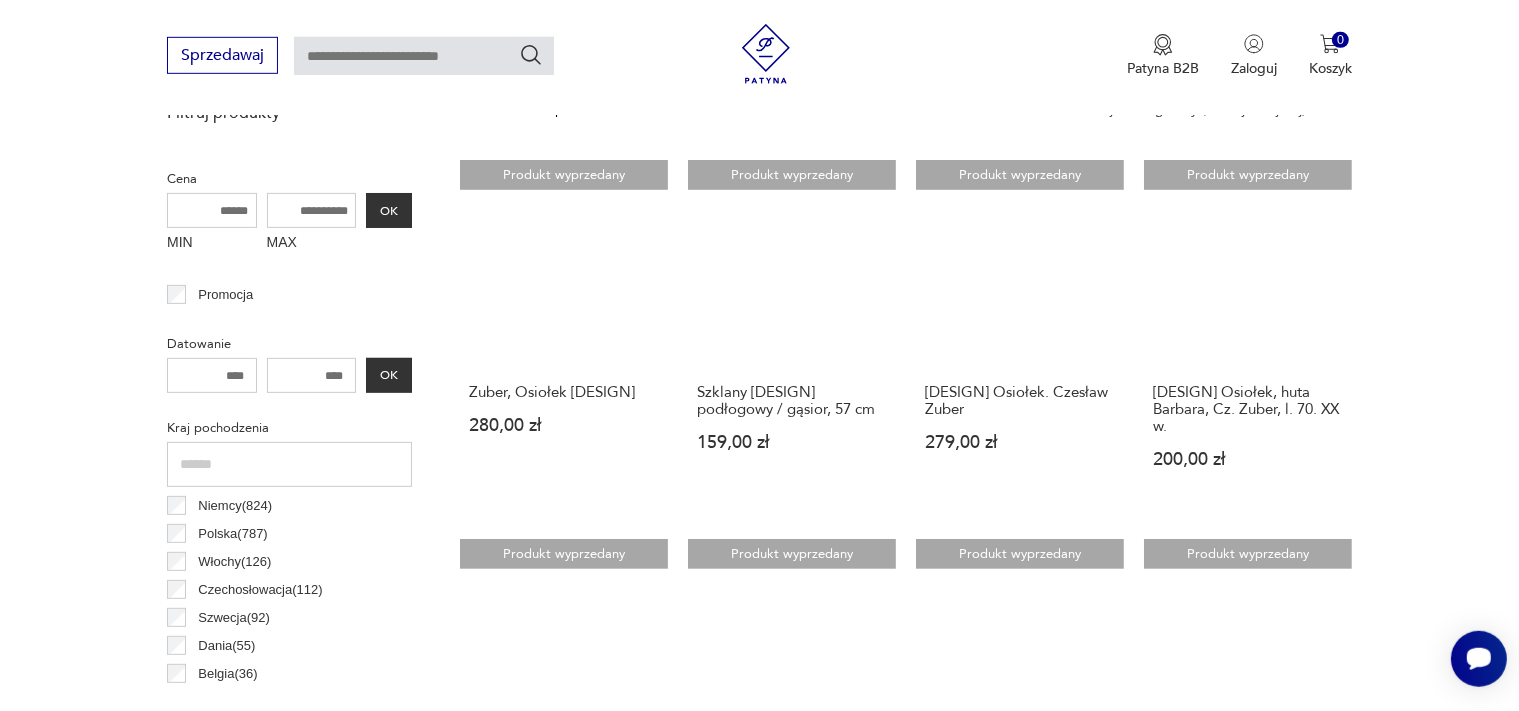 scroll, scrollTop: 741, scrollLeft: 0, axis: vertical 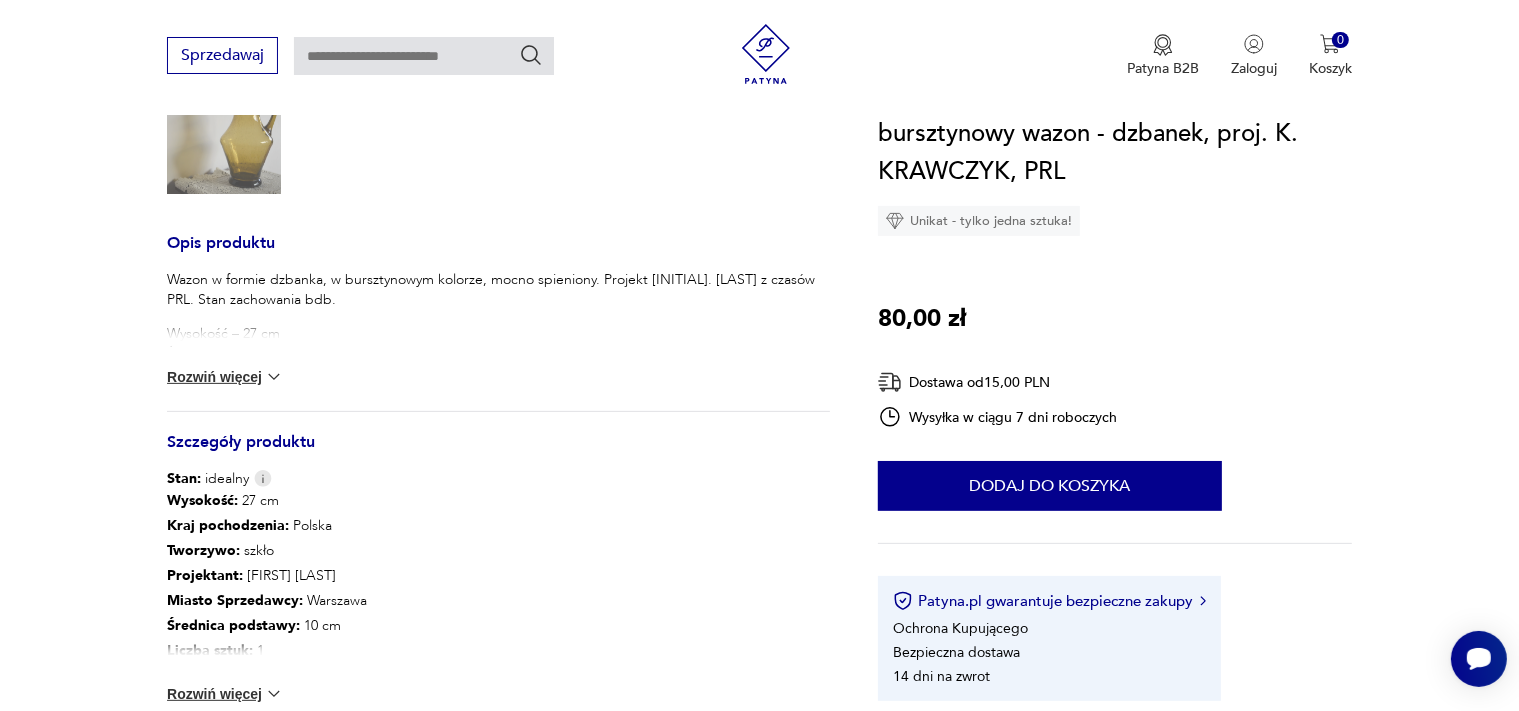 click on "Rozwiń więcej" at bounding box center (225, 377) 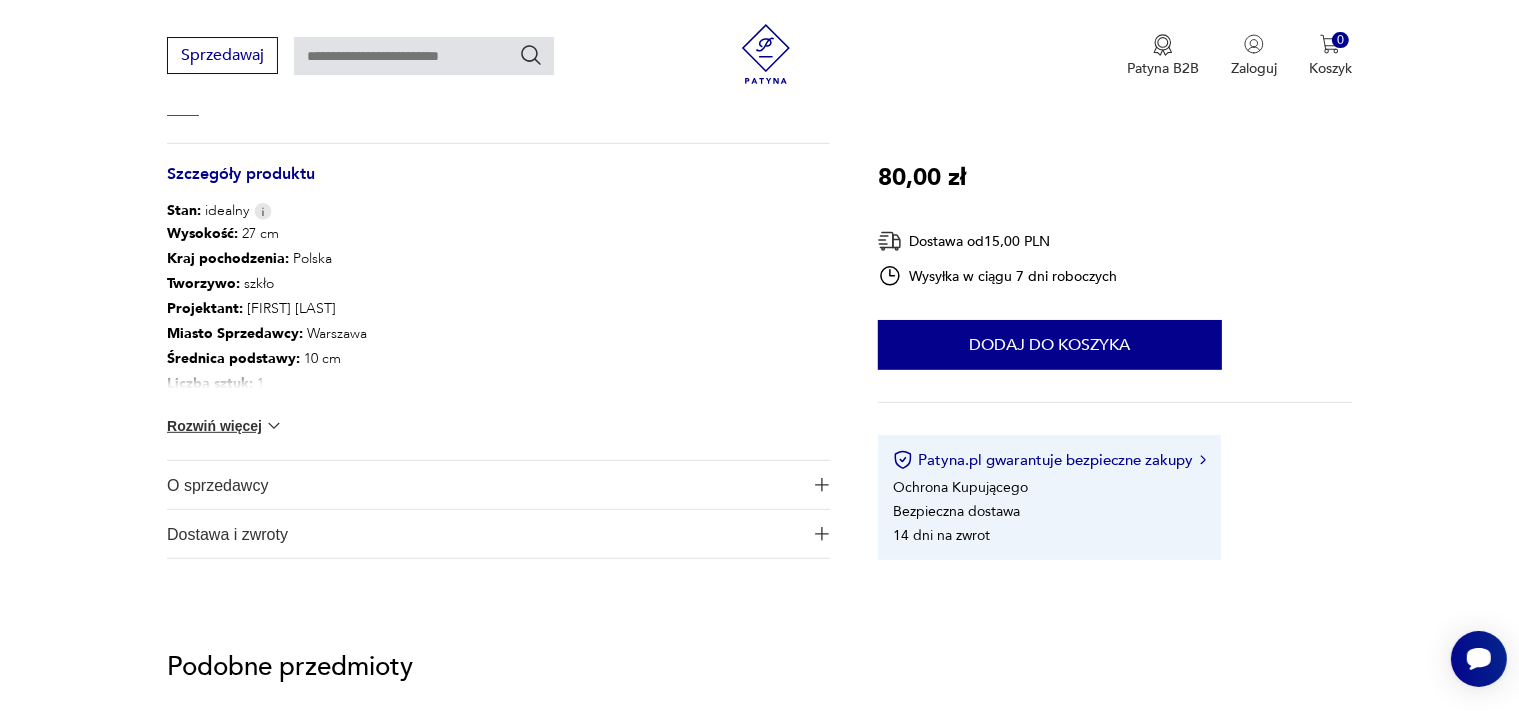 scroll, scrollTop: 950, scrollLeft: 0, axis: vertical 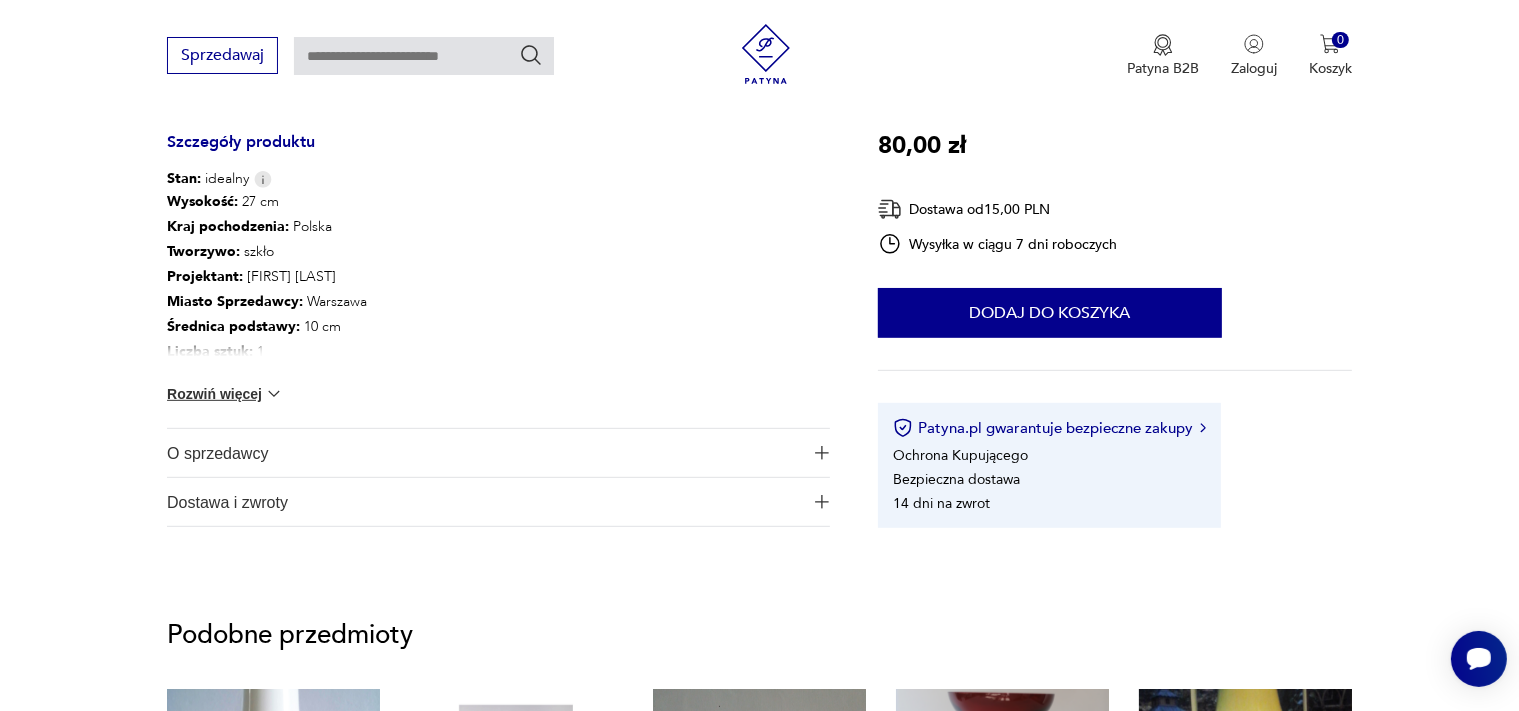 click on "Rozwiń więcej" at bounding box center (225, 394) 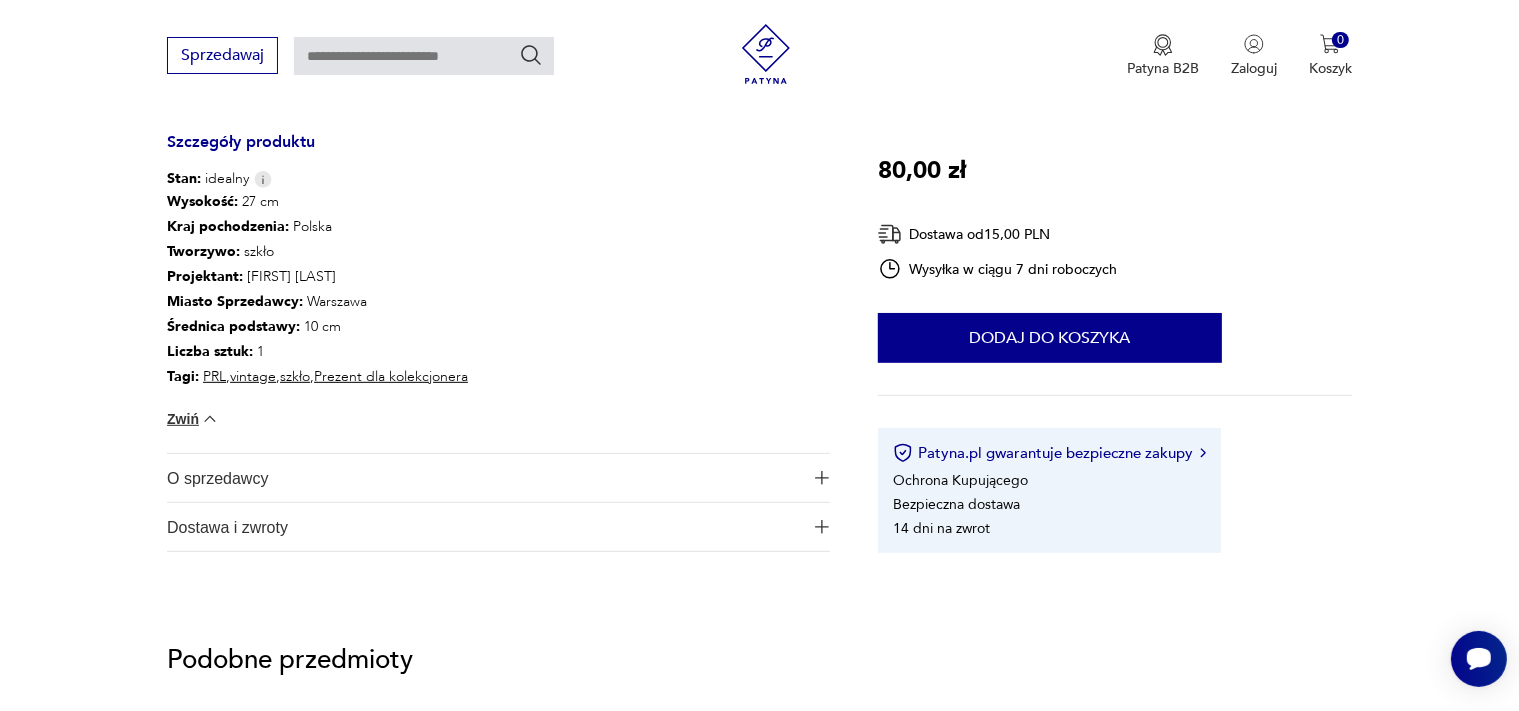 scroll, scrollTop: 1478, scrollLeft: 0, axis: vertical 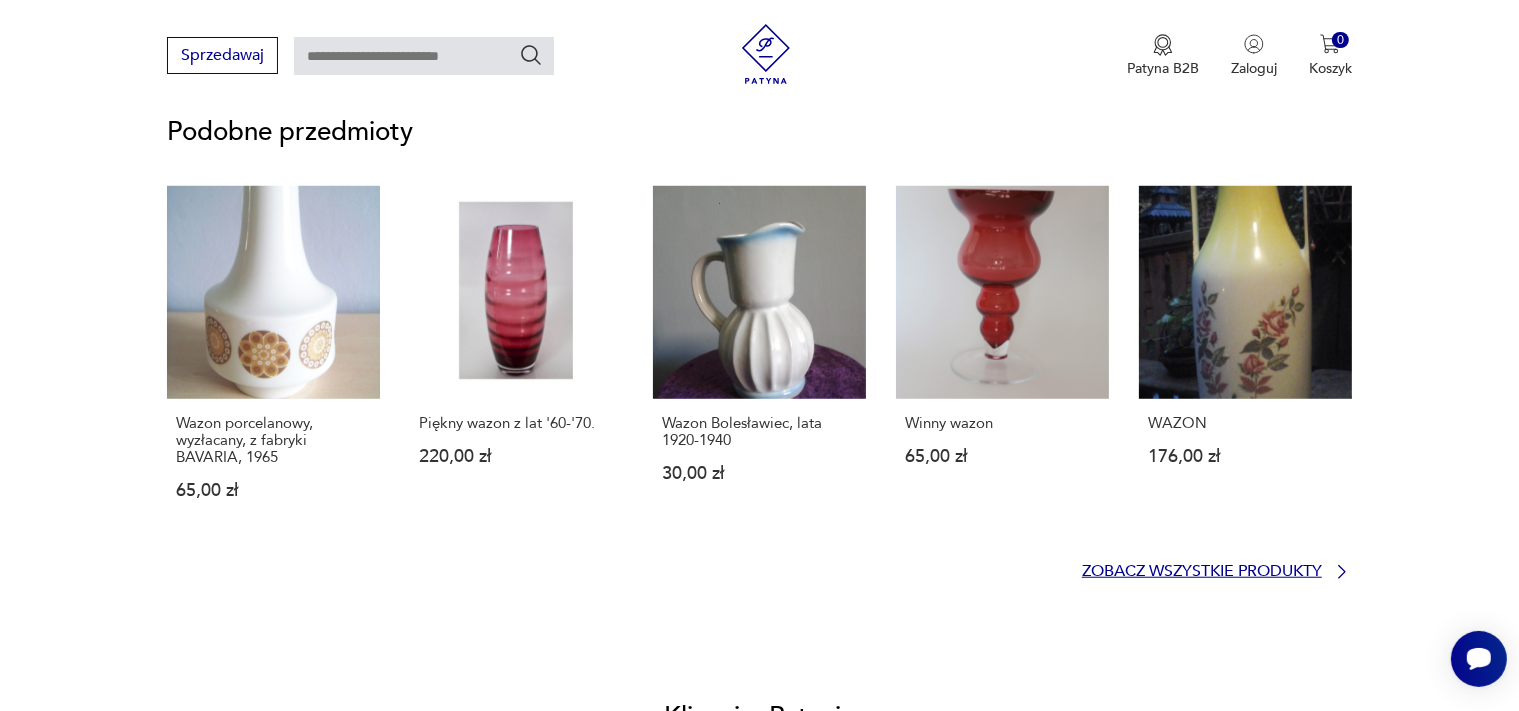 click on "Zobacz wszystkie produkty" at bounding box center [1202, 571] 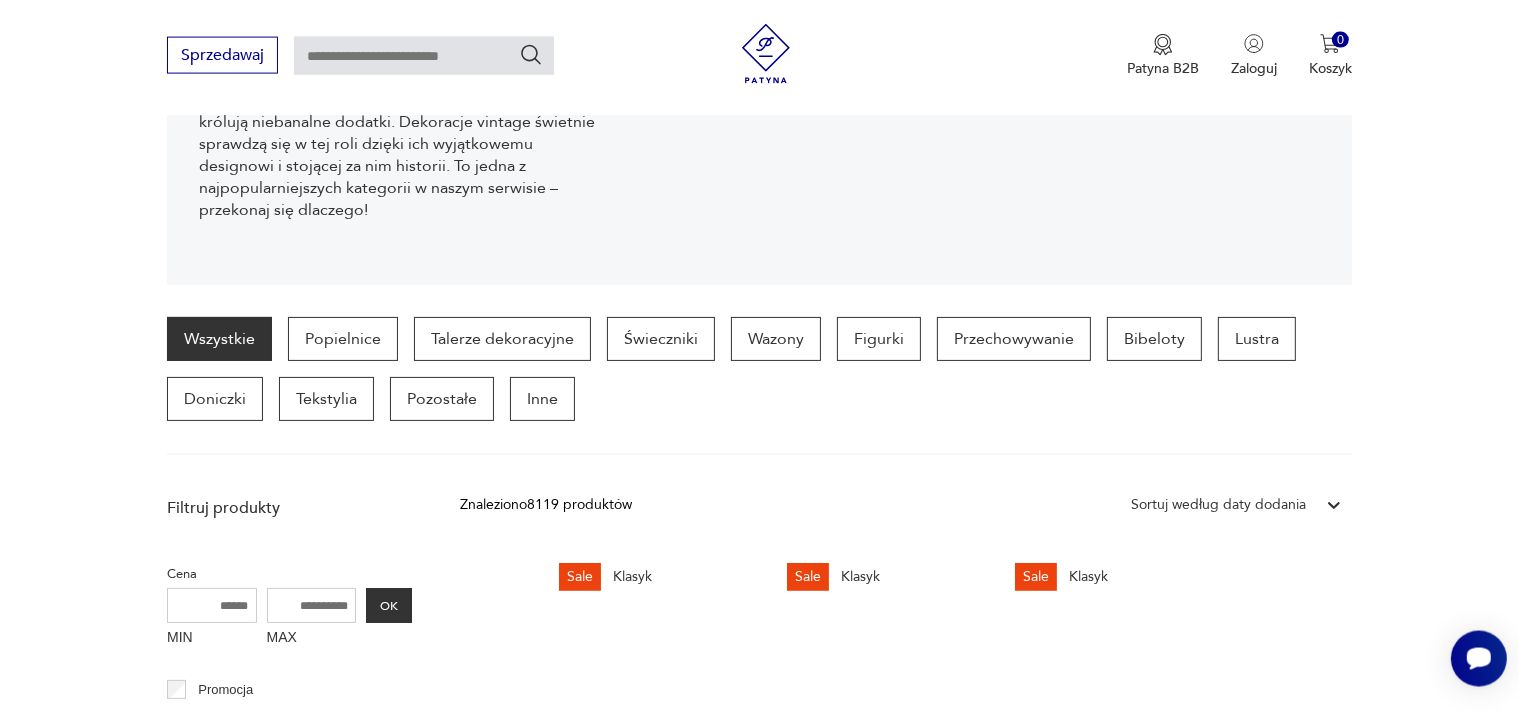 scroll, scrollTop: 0, scrollLeft: 0, axis: both 